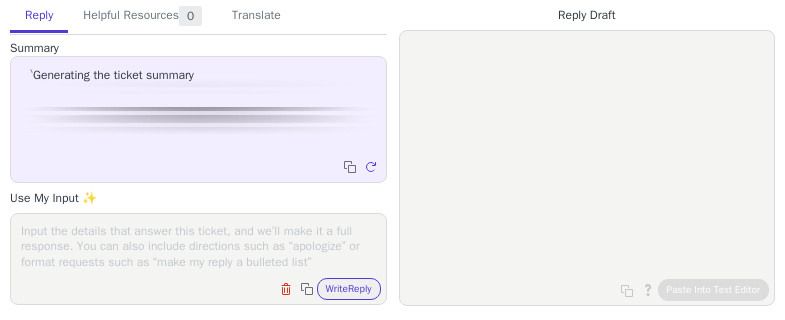scroll, scrollTop: 0, scrollLeft: 0, axis: both 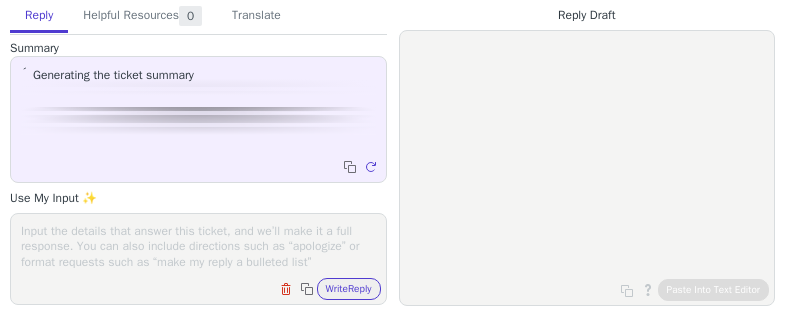 click at bounding box center (198, 246) 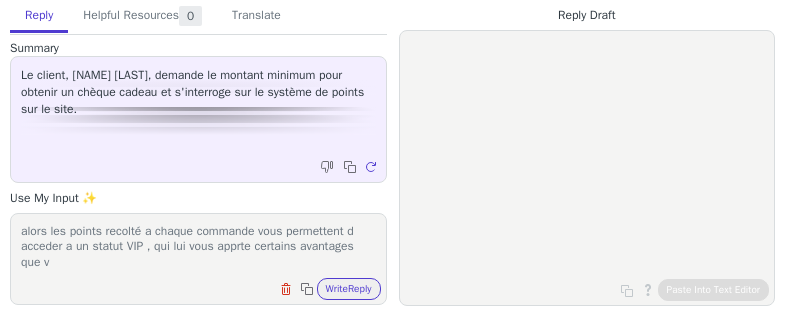 scroll, scrollTop: 1, scrollLeft: 0, axis: vertical 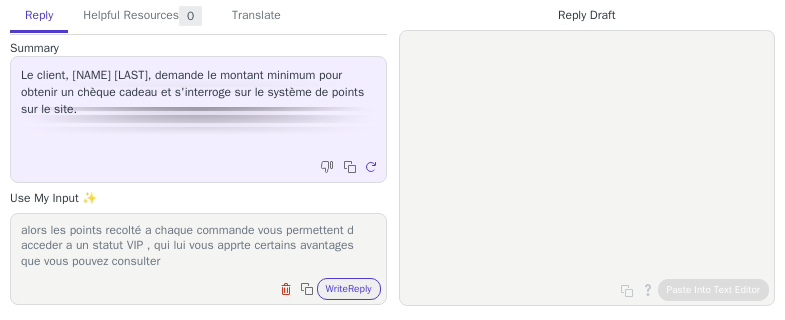 click on "alors les points recolté a chaque commande vous permettent d acceder a un statut VIP , qui lui vous apprte certains avantages que vous pouvez consulter" at bounding box center (198, 246) 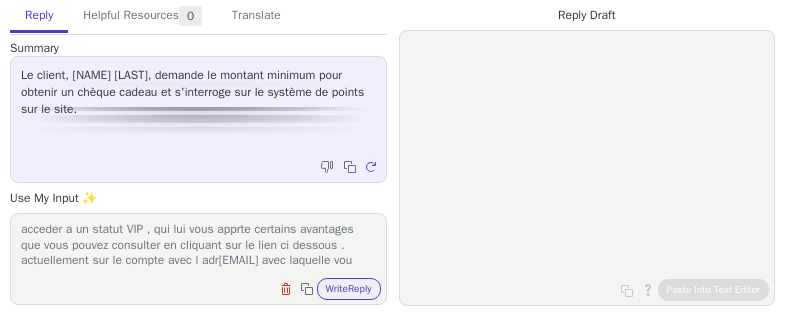scroll, scrollTop: 32, scrollLeft: 0, axis: vertical 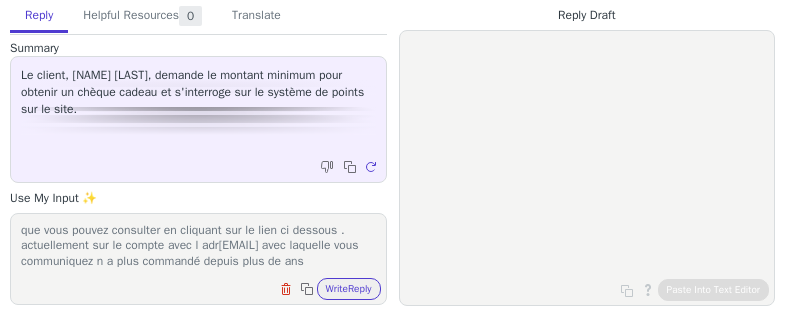 click on "alors les points recolté a chaque commande vous permettent d acceder a un statut VIP , qui lui vous apprte certains avantages que vous pouvez consulter en cliquant sur le lien ci dessous .
actuellement sur le compte avec l adr[EMAIL] avec laquelle vous communiquez n a plus commandé depuis plus de ans" at bounding box center [198, 246] 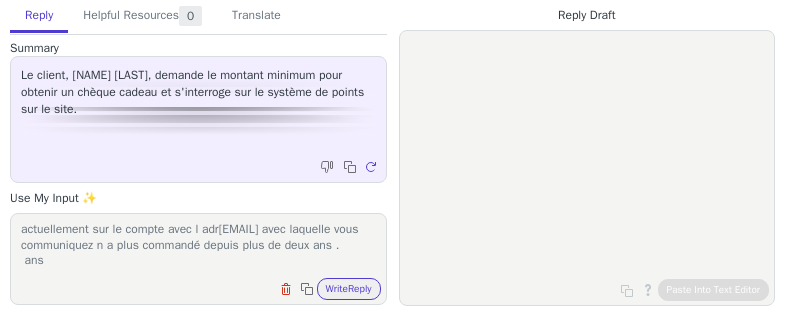 scroll, scrollTop: 63, scrollLeft: 0, axis: vertical 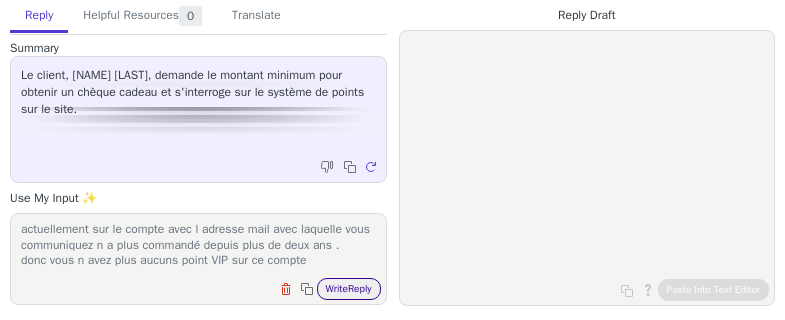 type on "alors les points recolté a chaque commande vous permettent d acceder a un statut VIP , qui lui vous apprte certains avantages que vous pouvez consulter en cliquant sur le lien ci dessous .
actuellement sur le compte avec l adresse mail avec laquelle vous communiquez n a plus commandé depuis plus de deux ans .
donc vous n avez plus aucuns point VIP sur ce compte" 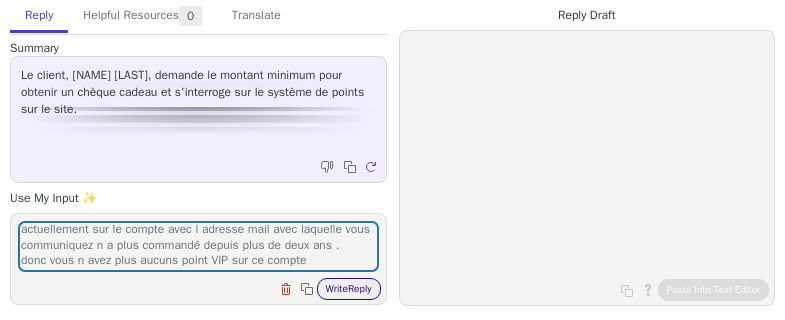 click on "Write  Reply" at bounding box center (349, 289) 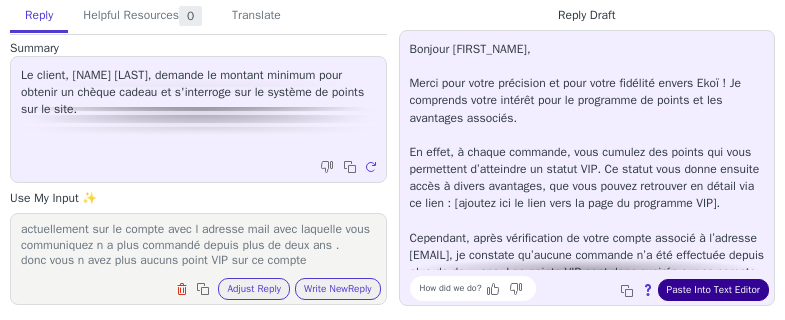 click on "Paste Into Text Editor" at bounding box center (713, 290) 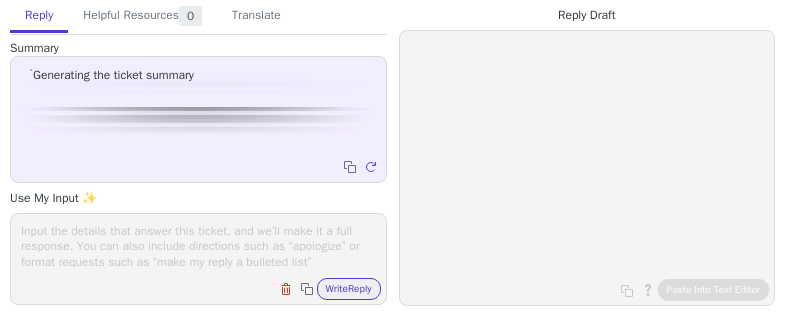 scroll, scrollTop: 0, scrollLeft: 0, axis: both 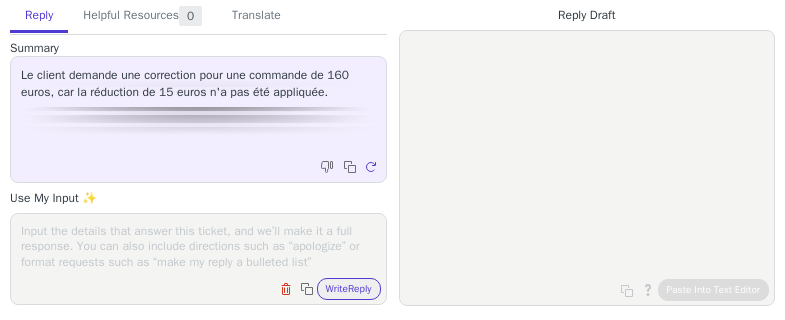 click at bounding box center (198, 246) 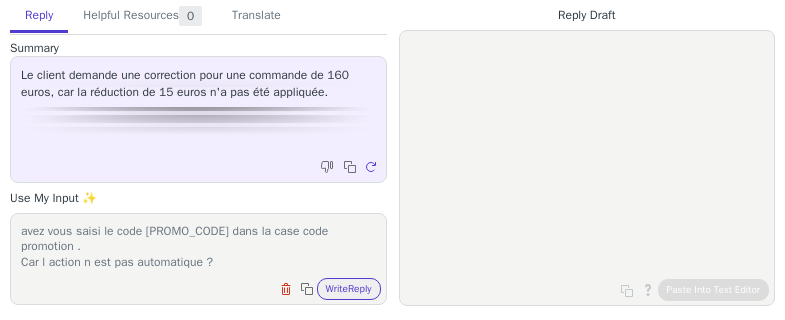 click on "avez vous saisi le code [PROMO_CODE] dans la case code promotion .
Car l action n est pas automatique ?" at bounding box center (198, 246) 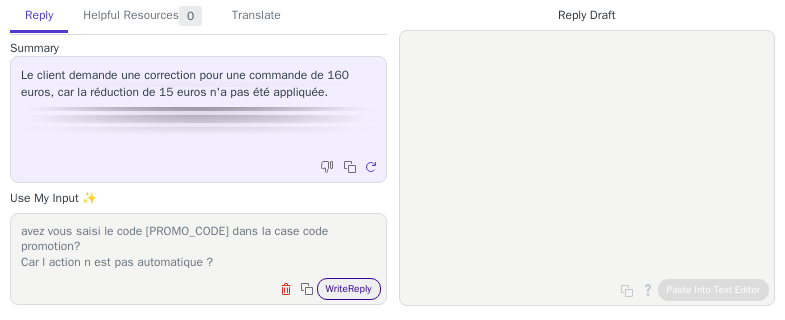 type on "avez vous saisi le code [PROMO_CODE] dans la case code promotion?
Car l action n est pas automatique ?" 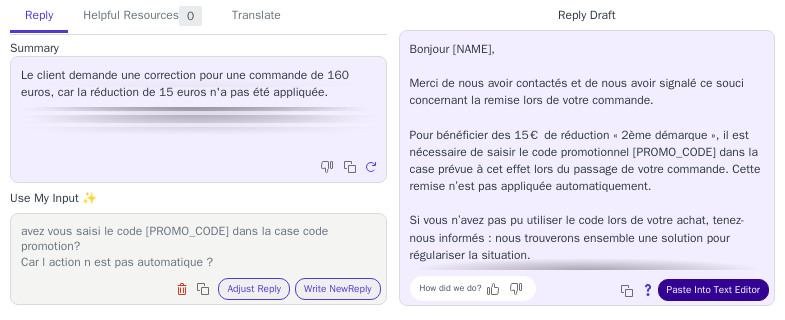 click on "Paste Into Text Editor" at bounding box center (713, 290) 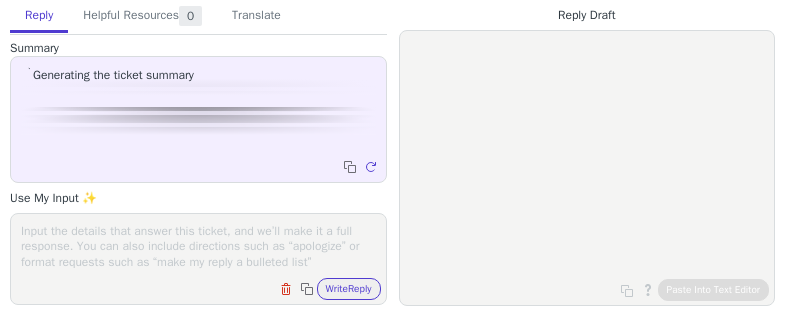 scroll, scrollTop: 0, scrollLeft: 0, axis: both 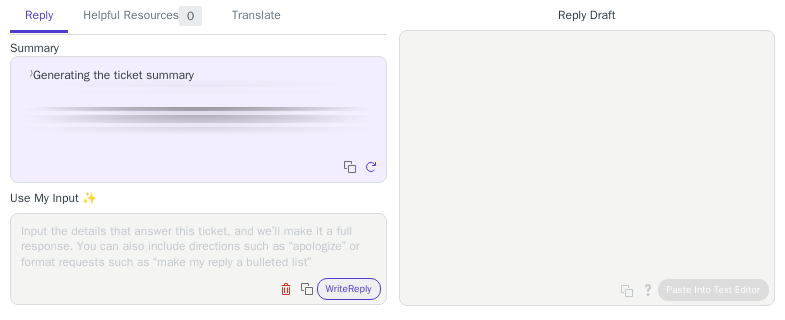 click at bounding box center (198, 246) 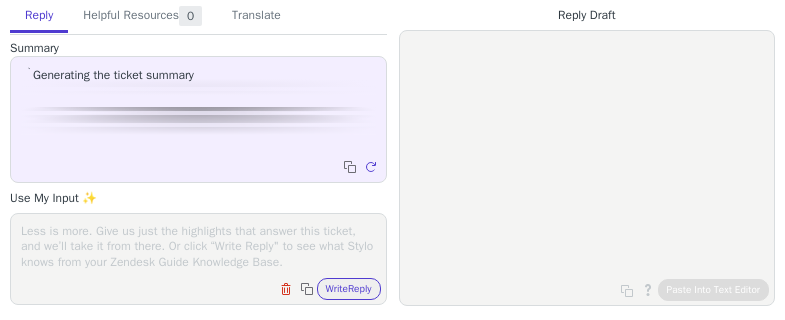 scroll, scrollTop: 0, scrollLeft: 0, axis: both 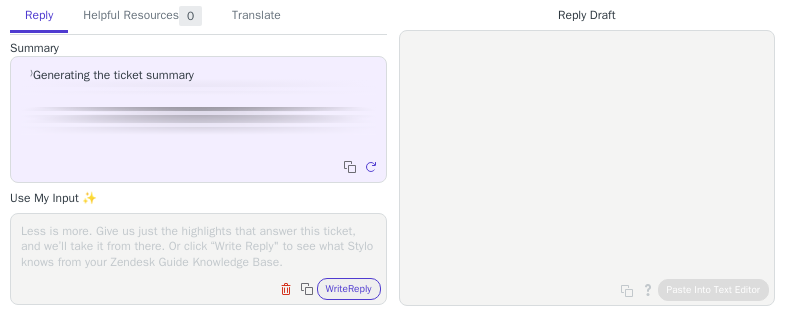 click at bounding box center (198, 246) 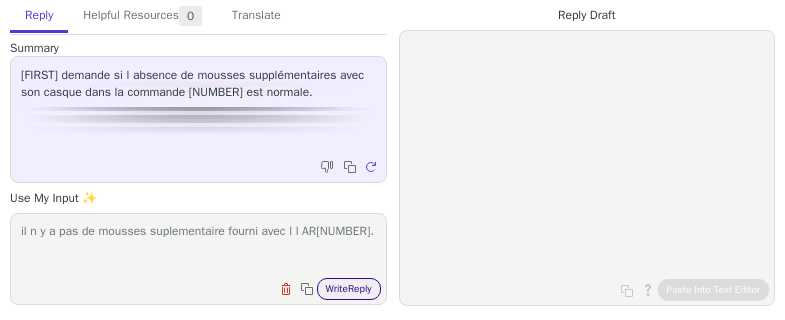 type on "il n y a pas de mousses suplementaire fourni avec l l AR[NUMBER]." 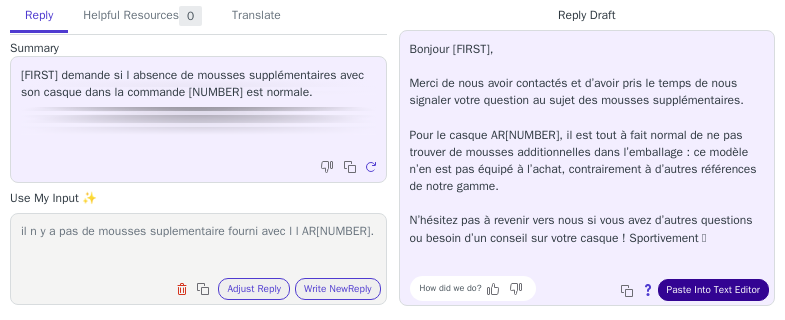 click on "Paste Into Text Editor" at bounding box center (713, 290) 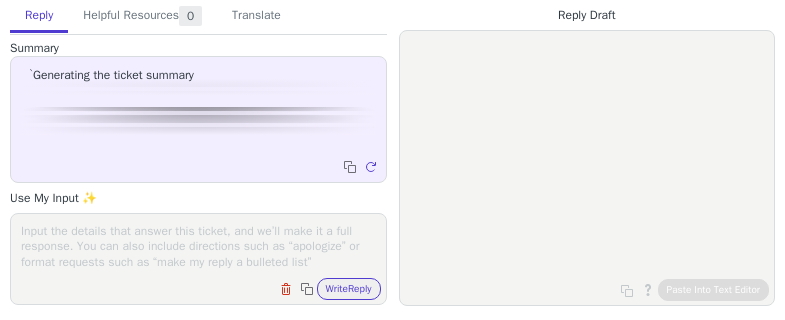 scroll, scrollTop: 0, scrollLeft: 0, axis: both 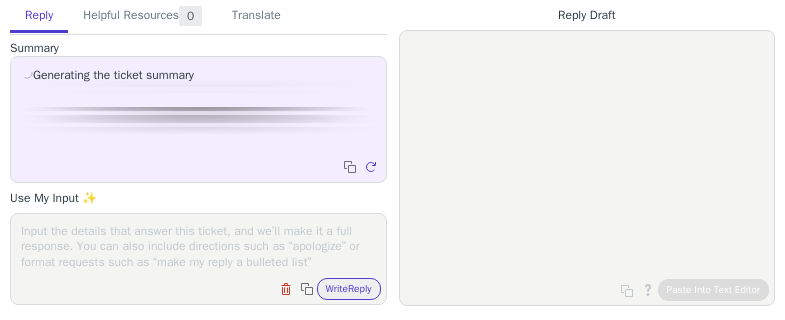 click at bounding box center [198, 246] 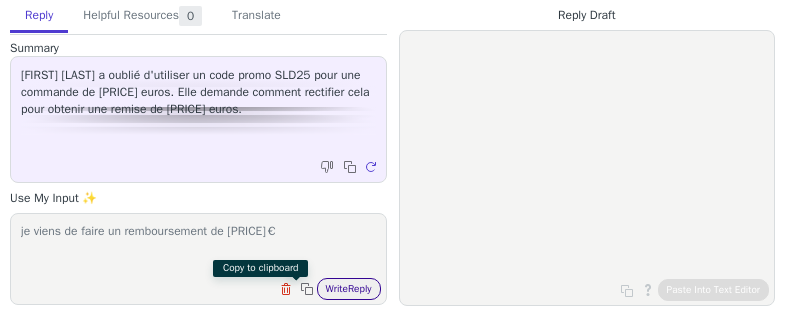 type on "je viens de faire un remboursement de [PRICE]€" 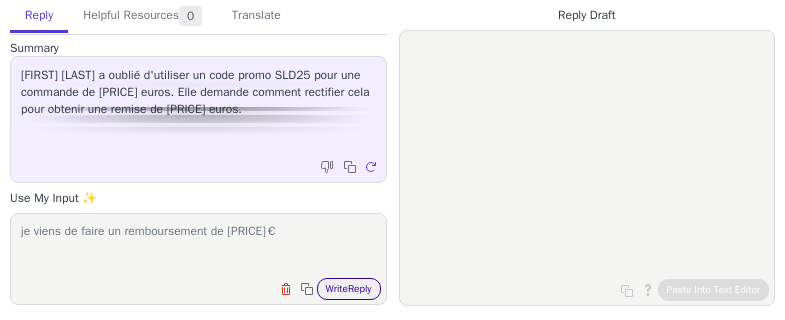 click on "Write  Reply" at bounding box center [349, 289] 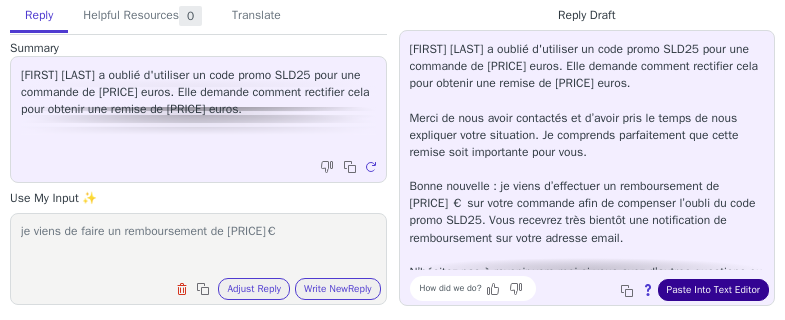 click on "Paste Into Text Editor" at bounding box center (713, 290) 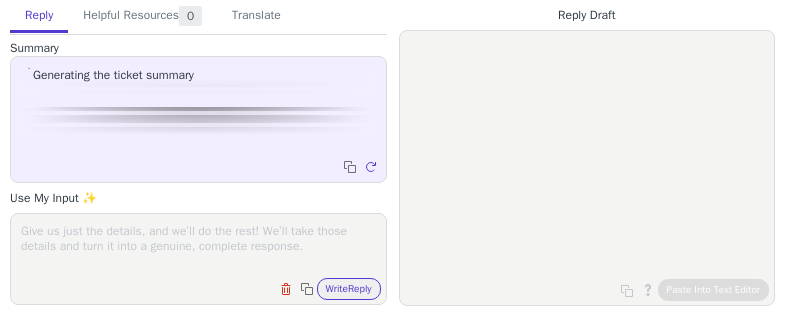 scroll, scrollTop: 0, scrollLeft: 0, axis: both 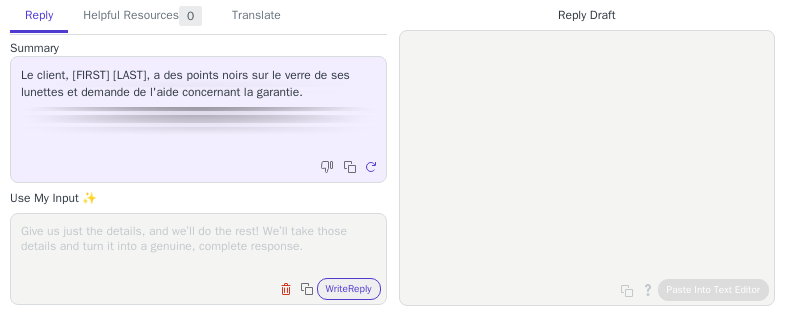 click on "Reply Helpful Resources  0   Translate Summary Le client, [NAME], a des points noirs sur le verre de ses lunettes et demande de l'aide concernant la garantie. Copy to clipboard Regenerate Use My Input ✨ Clear field Copy to clipboard Write  Reply Knowledge Base Articles   0 Regenerate Tickets   0 Regenerate Macros   0 Regenerate From Detected Language tchèque - čeština anglais (États-Unis) - English (United States) danois - dansk néerlandais - Nederlands français français (Canada) allemand - Deutsch italien - italiano japonais - 日本語 Korean Norwegian polonais - polski Portuguese Portuguese (Brazil) Slovak espagnol - español Swedish allemand (Autriche) - Deutsch (Österreich) allemand (Suisse) - Deutsch (Schweiz) néerlandais (Pays-Bas) - Nederlands (Nederland) anglais (Australie) - English (Australia) anglais (Canada) - English (Canada) anglais (Europe) - English (Europe) anglais (France) - English (France) anglais (Royaume-Uni) - English (United Kingdom) français (Belgique) To Korean" at bounding box center [392, 153] 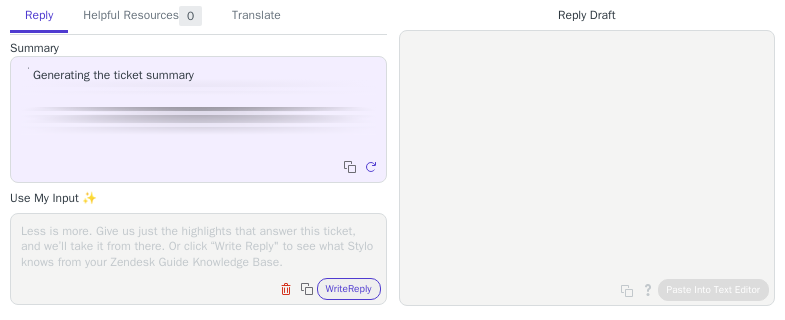 scroll, scrollTop: 0, scrollLeft: 0, axis: both 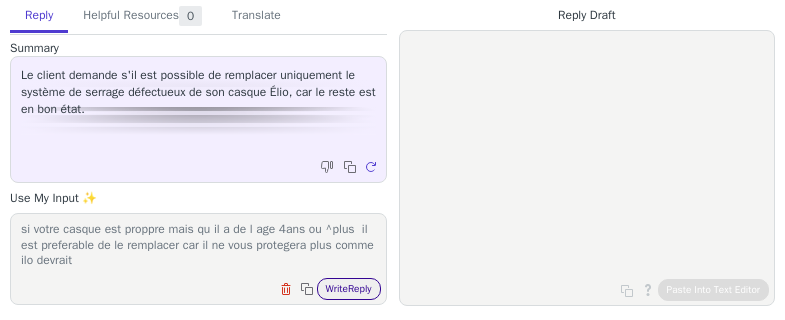 type on "nous ne vendons pas de pice detaché pour les casque mais meme si votre casque est proppre mais qu il a de l age 4ans ou ^plus  il est preferable de le remplacer car il ne vous protegera plus comme ilo devrait" 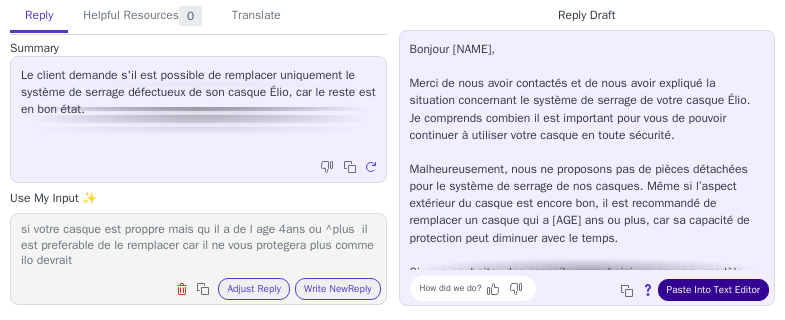 click on "Paste Into Text Editor" at bounding box center (713, 290) 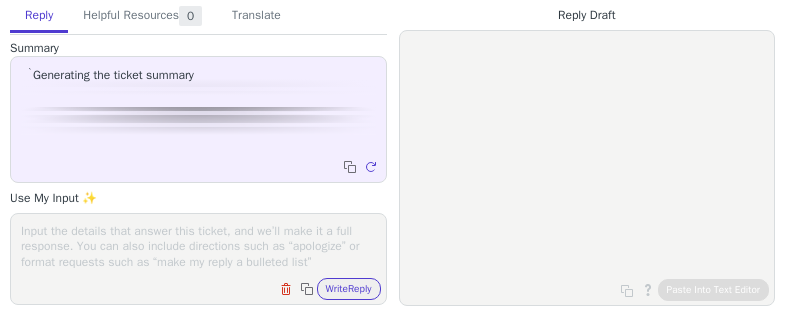 scroll, scrollTop: 0, scrollLeft: 0, axis: both 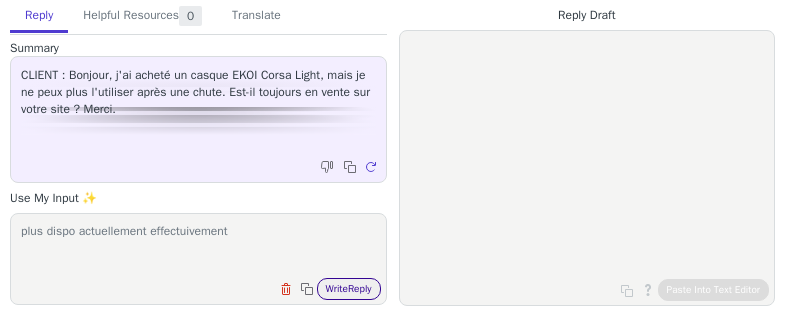 type on "plus dispo actuellement effectuivement" 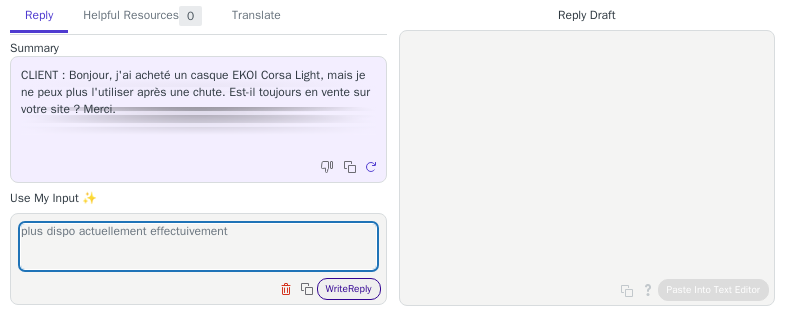 click on "Write  Reply" at bounding box center [349, 289] 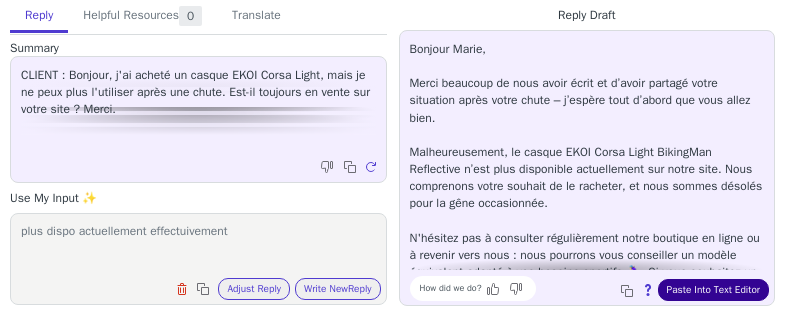 click on "Paste Into Text Editor" at bounding box center (713, 290) 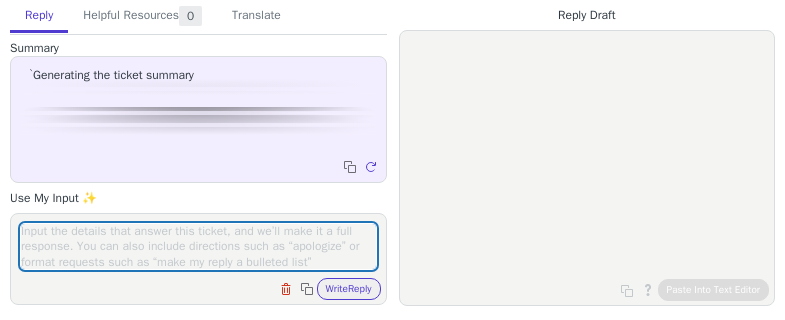 scroll, scrollTop: 0, scrollLeft: 0, axis: both 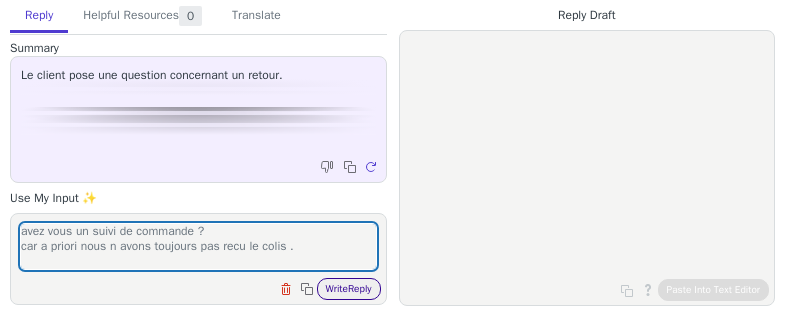 type on "avez vous un suivi de commande ?
car a priori nous n avons toujours pas recu le colis ." 